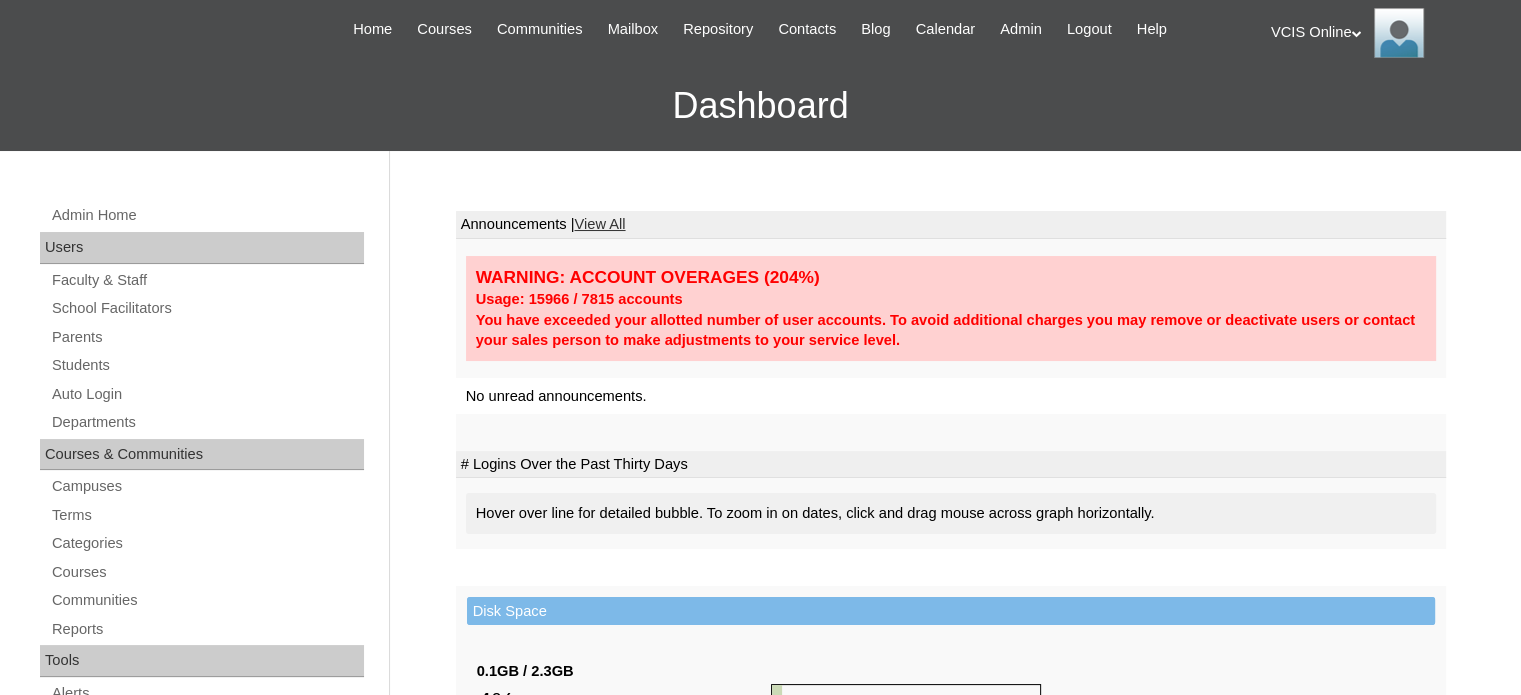 scroll, scrollTop: 200, scrollLeft: 0, axis: vertical 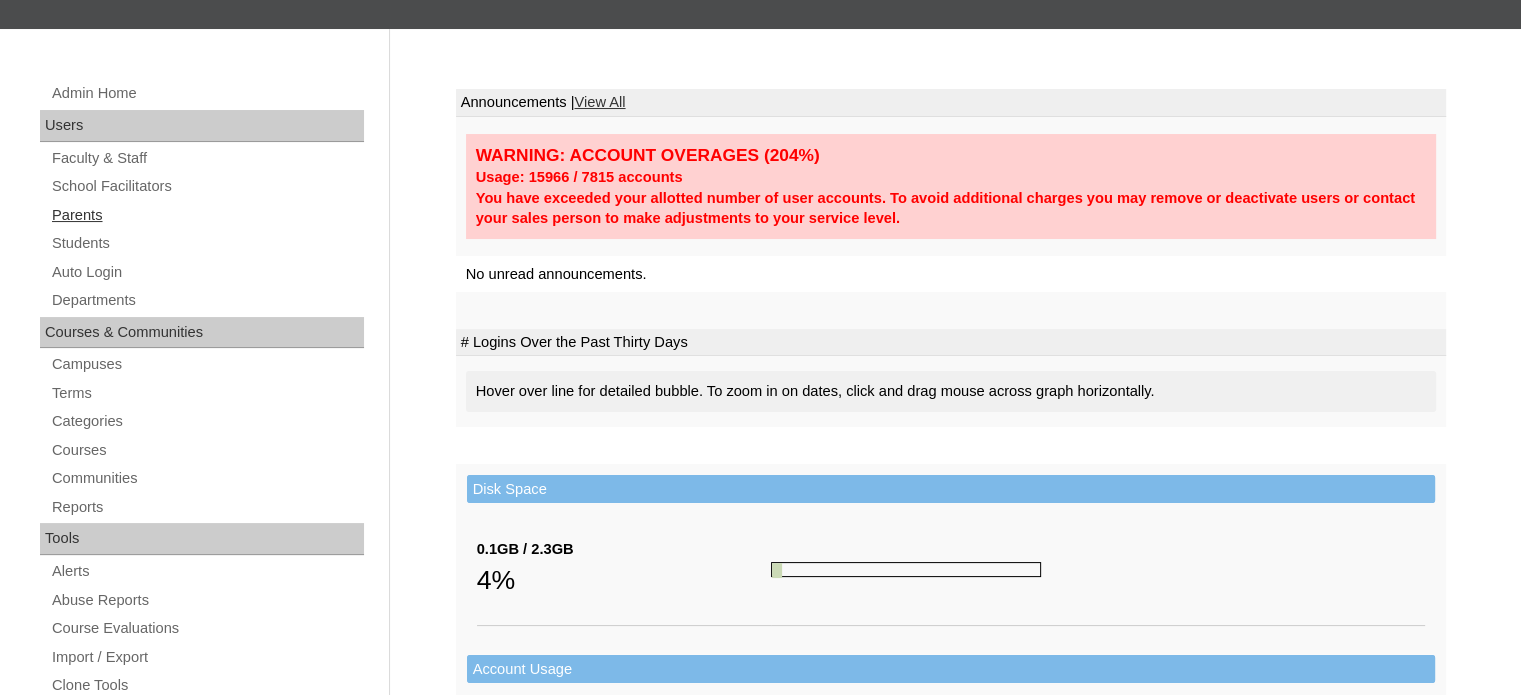 click on "Parents" at bounding box center (207, 215) 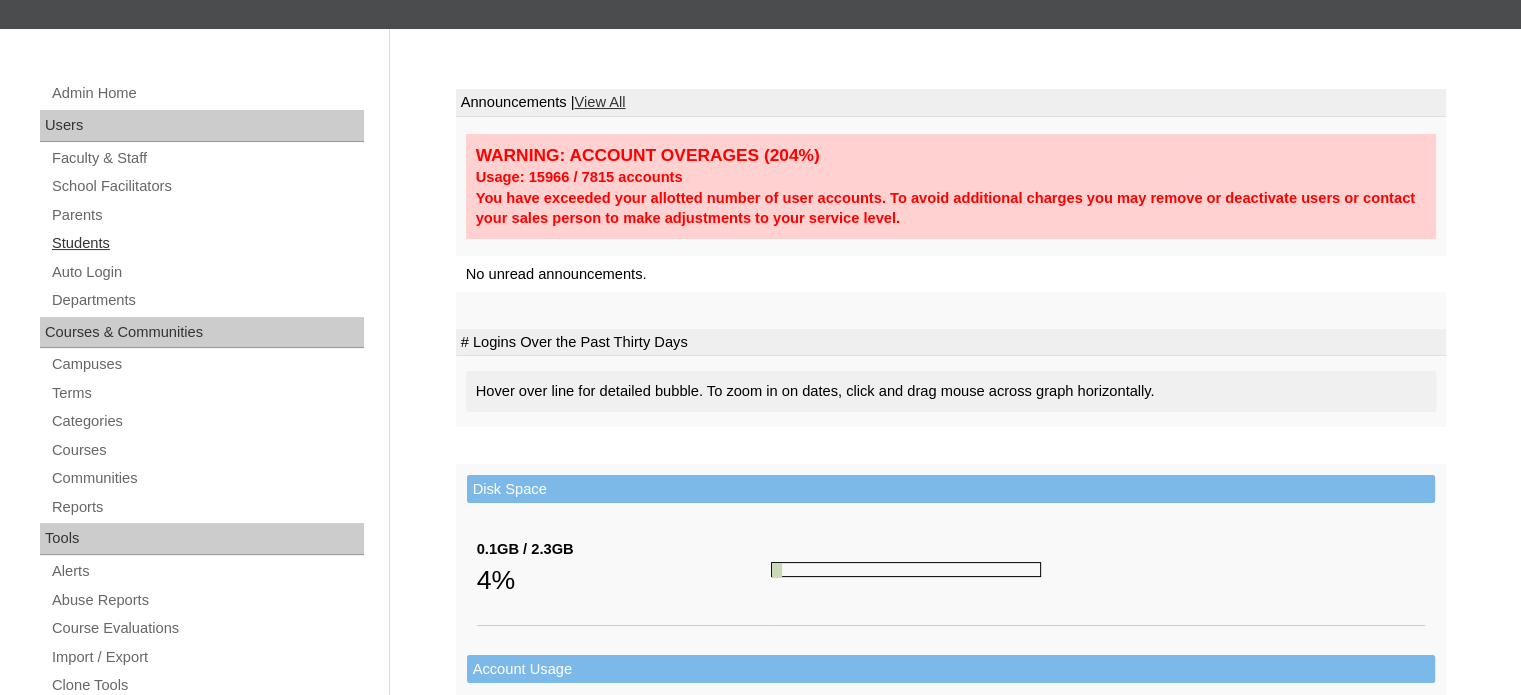 click on "Students" at bounding box center [207, 243] 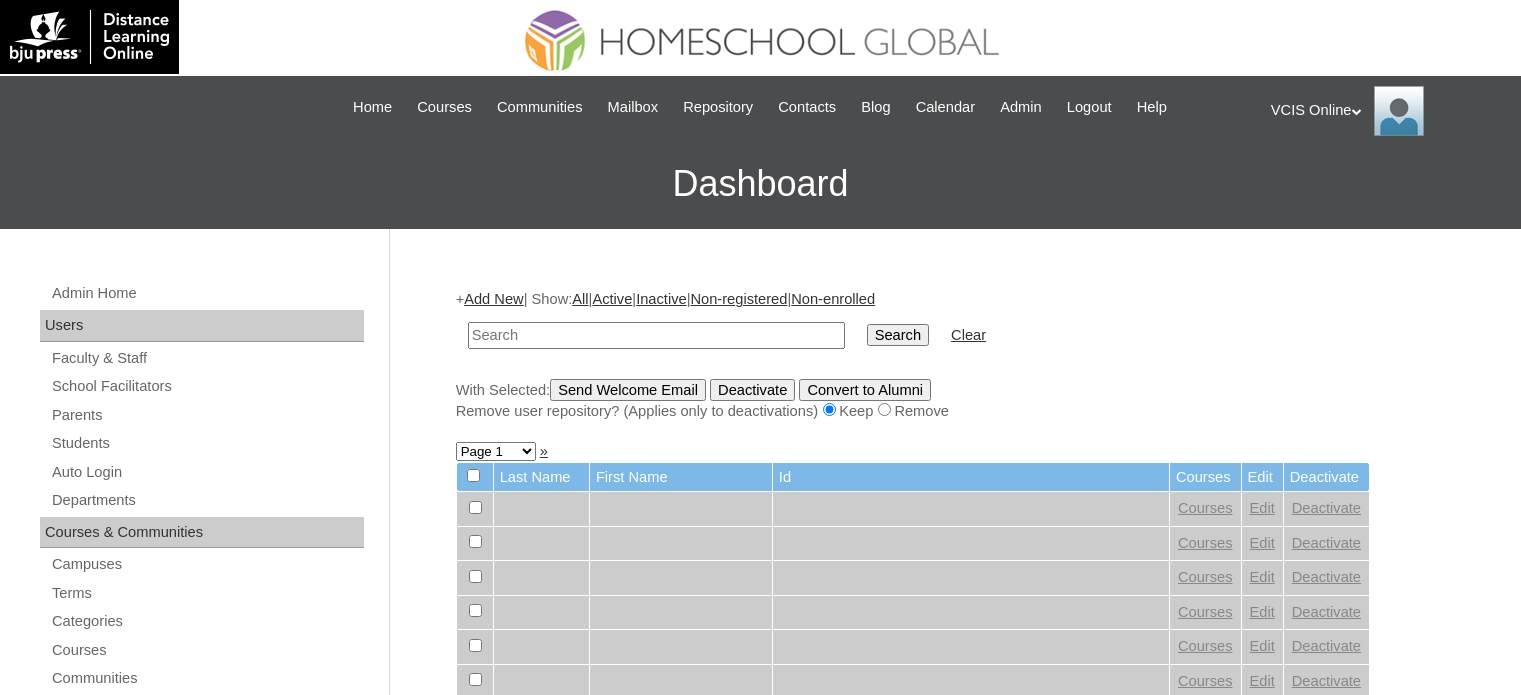 scroll, scrollTop: 0, scrollLeft: 0, axis: both 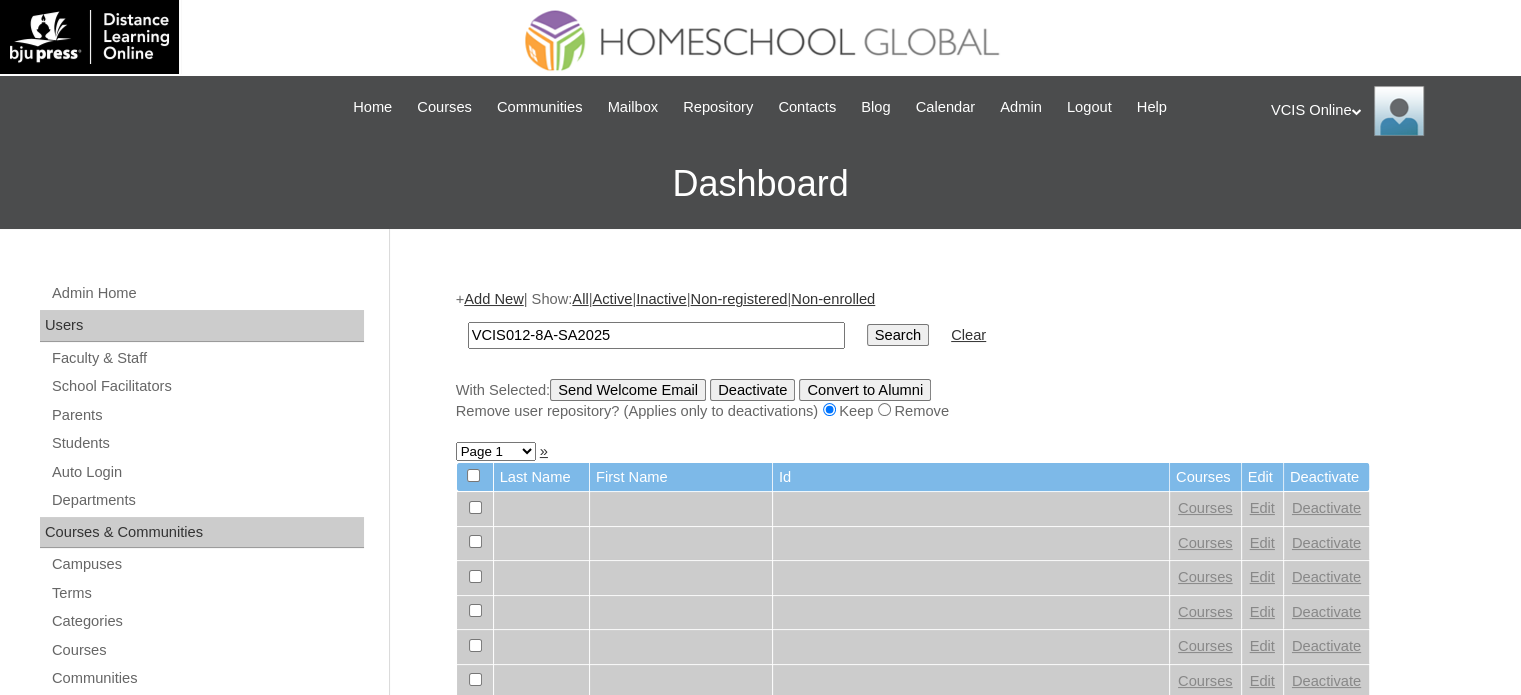 type on "VCIS012-8A-SA2025" 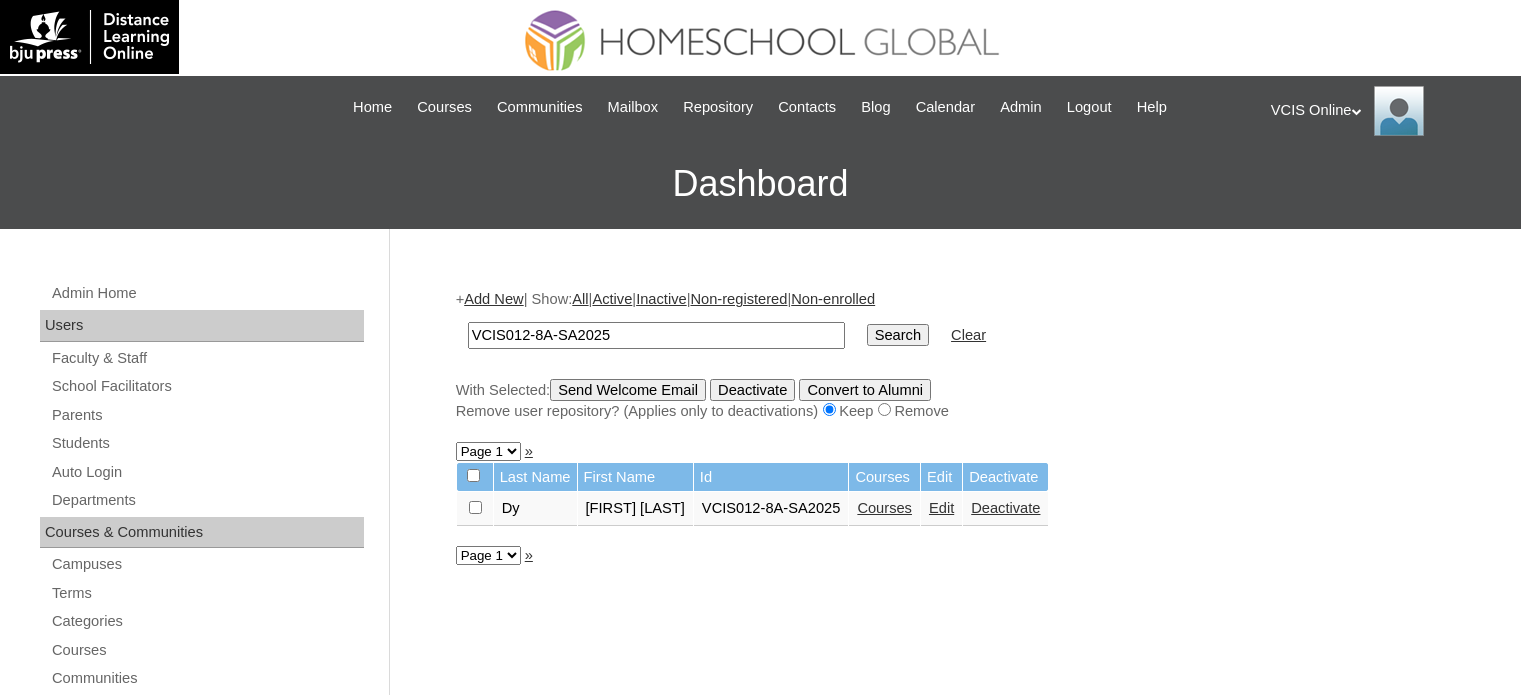 scroll, scrollTop: 0, scrollLeft: 0, axis: both 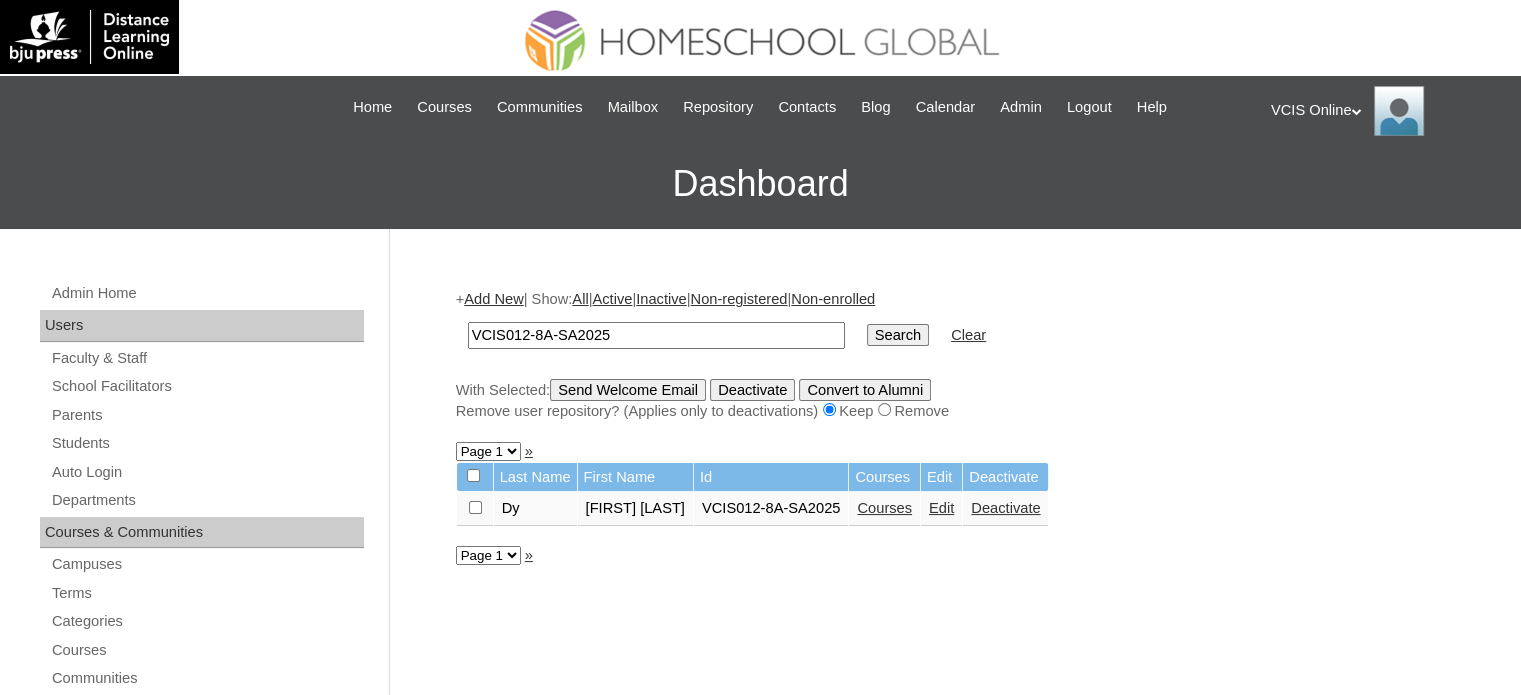 click on "Courses" at bounding box center (884, 508) 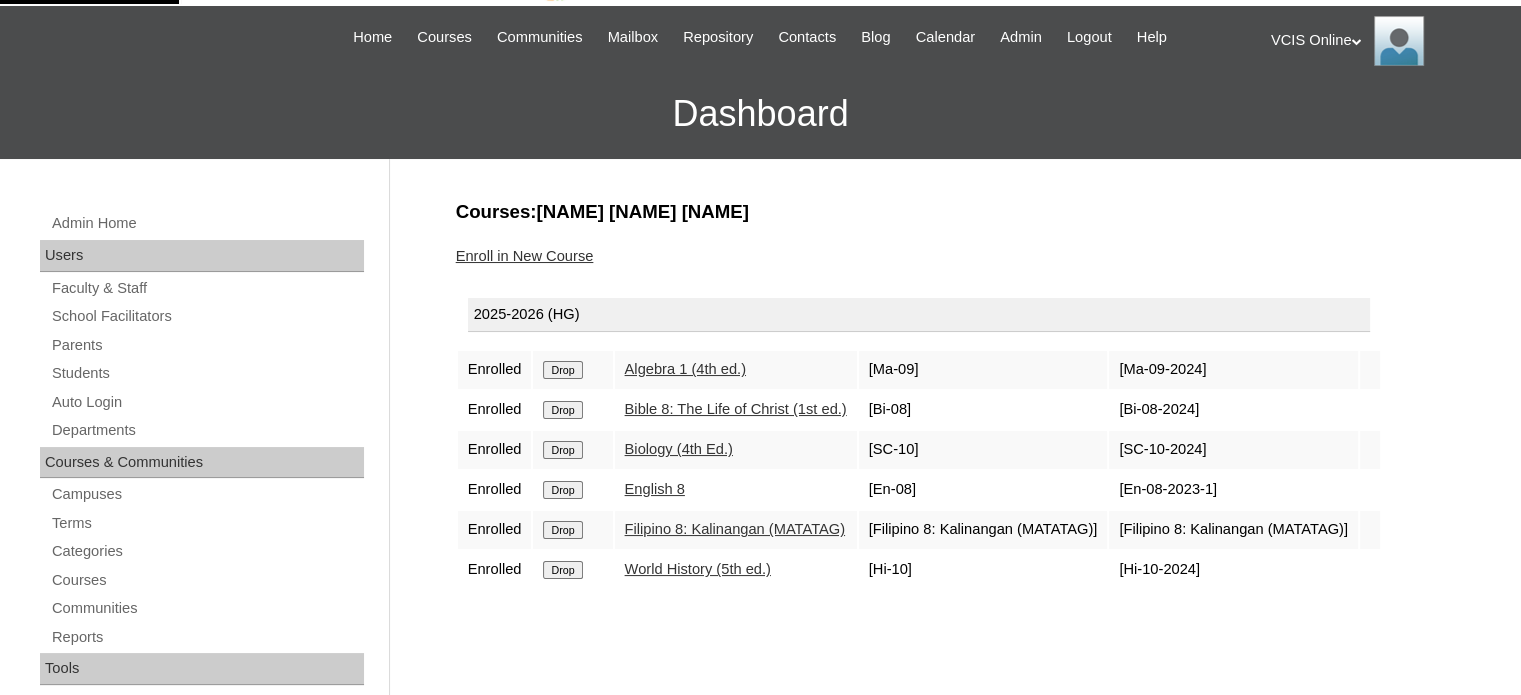 scroll, scrollTop: 100, scrollLeft: 0, axis: vertical 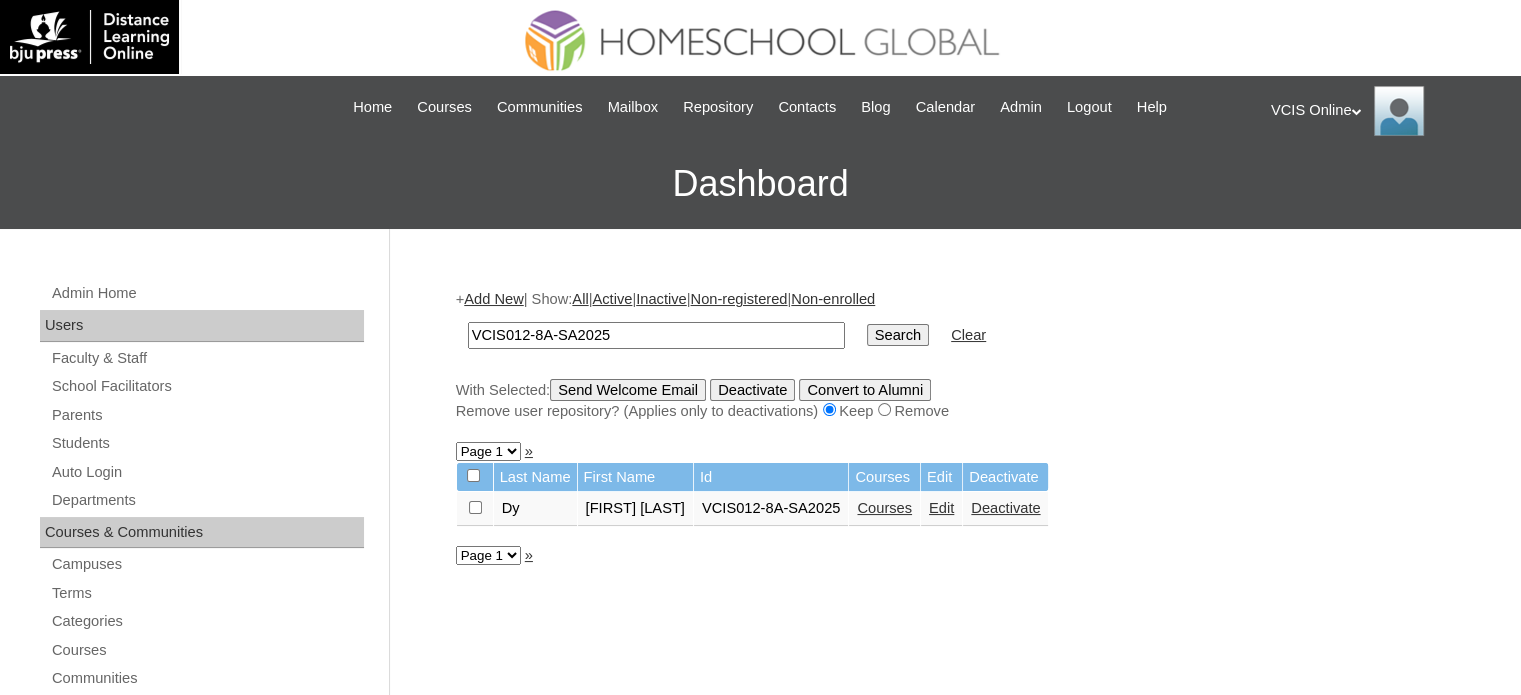 click on "Edit" at bounding box center [941, 508] 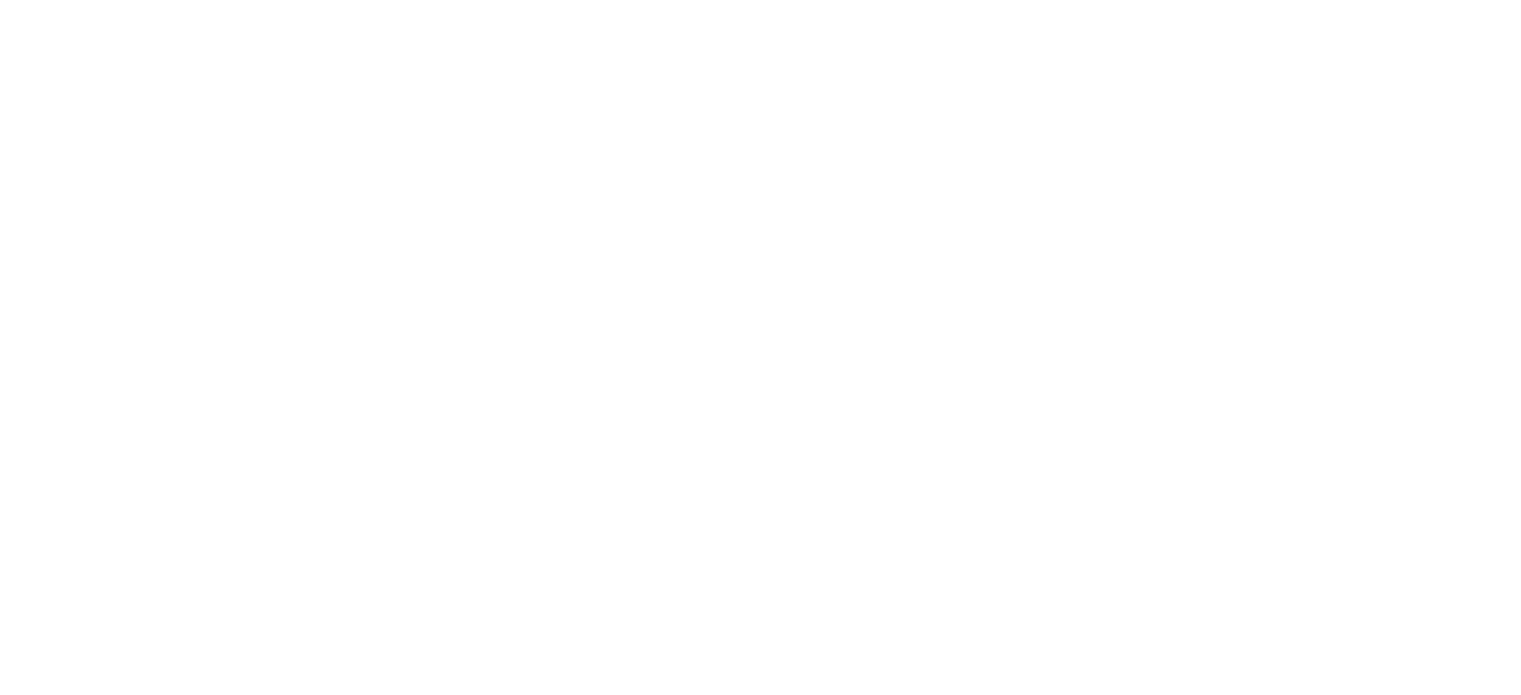 scroll, scrollTop: 0, scrollLeft: 0, axis: both 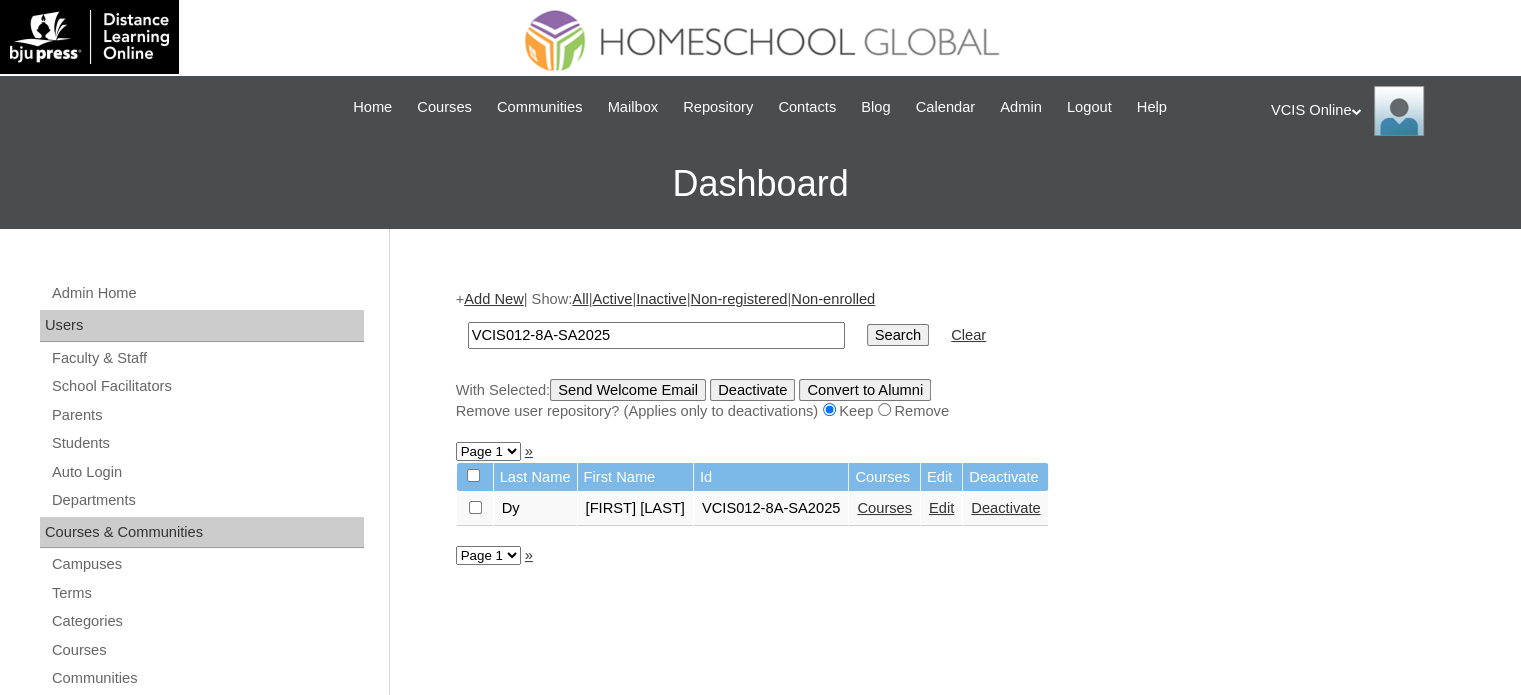 drag, startPoint x: 620, startPoint y: 332, endPoint x: 442, endPoint y: 341, distance: 178.22739 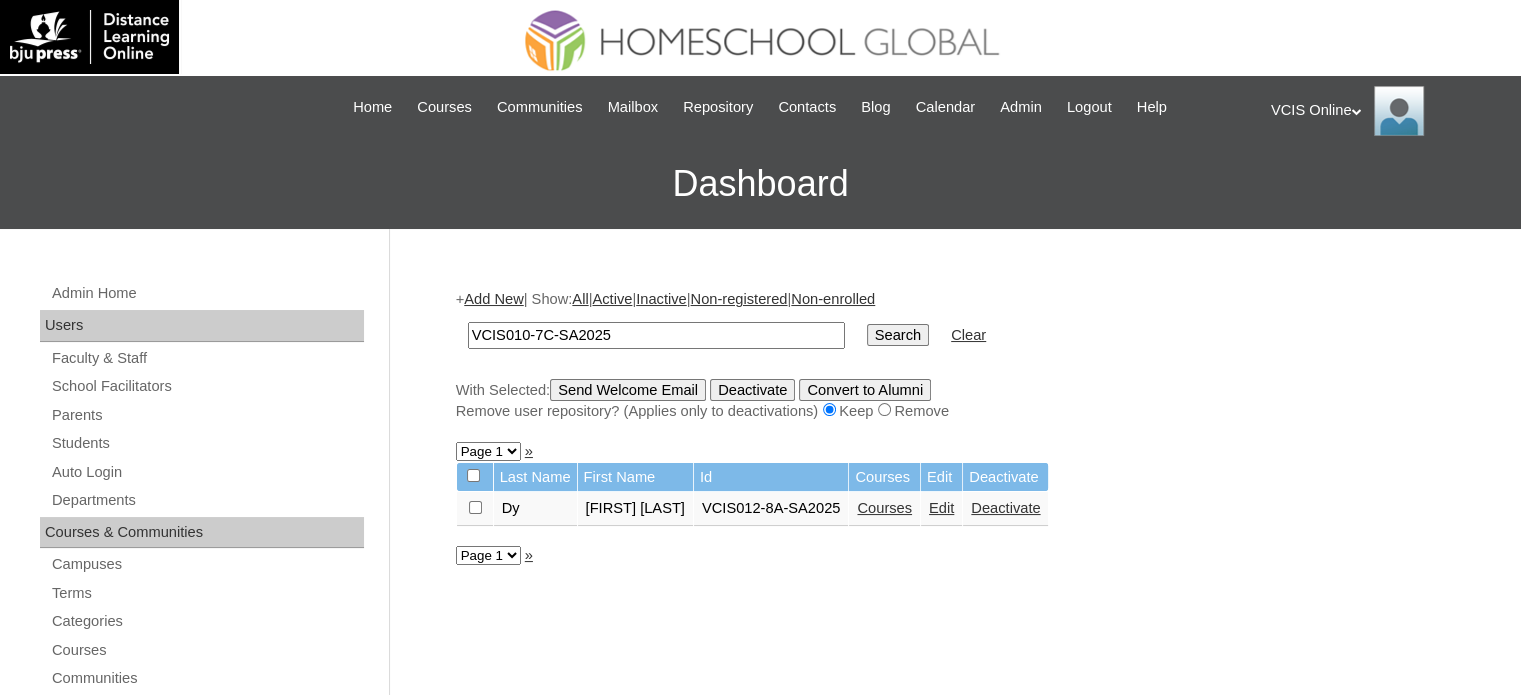 type on "VCIS010-7C-SA2025" 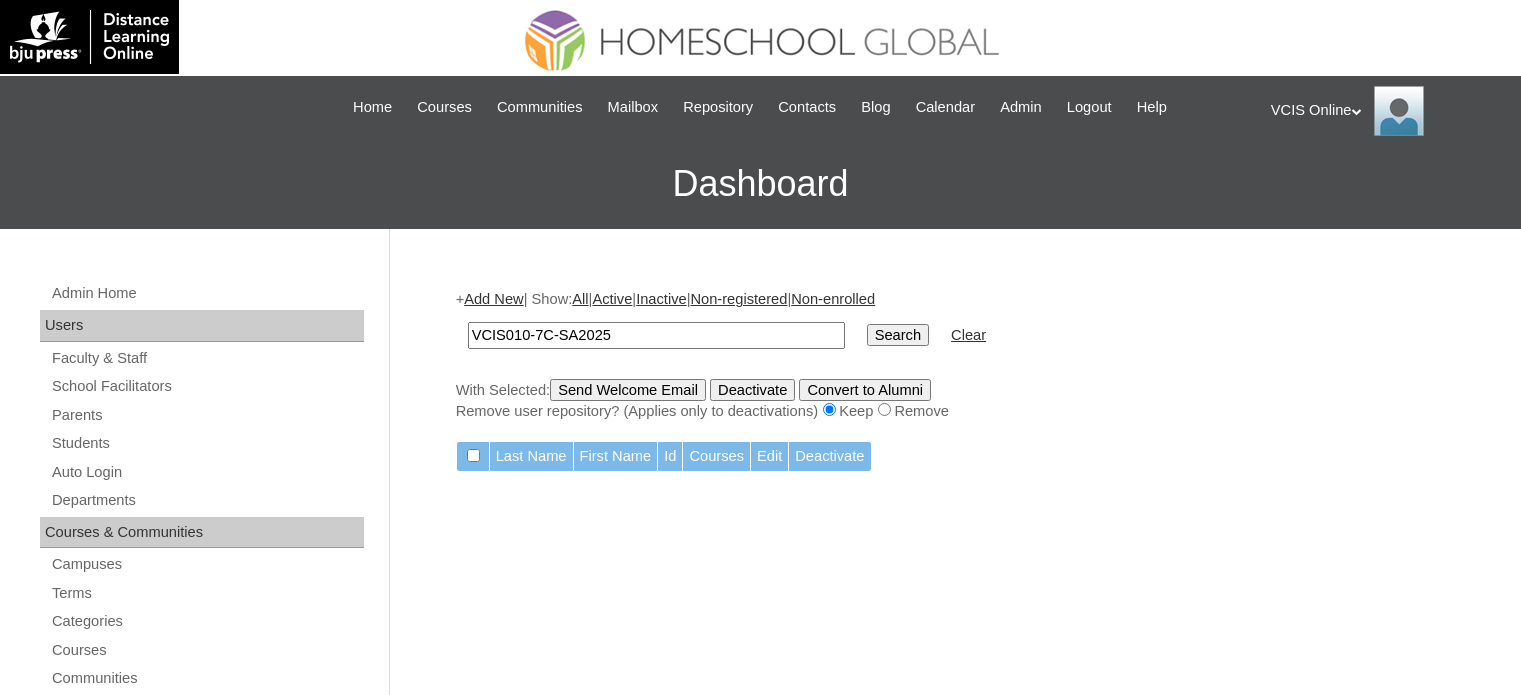 scroll, scrollTop: 0, scrollLeft: 0, axis: both 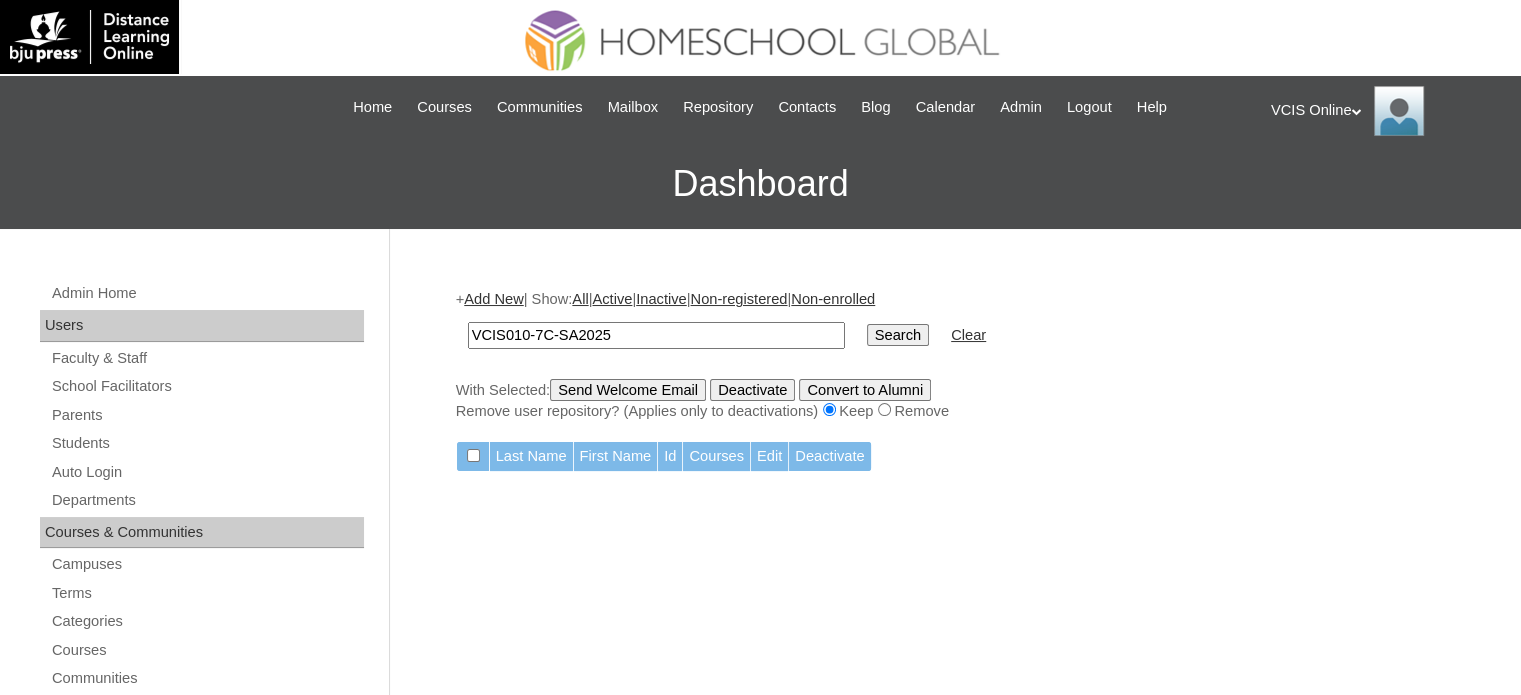 drag, startPoint x: 648, startPoint y: 332, endPoint x: 374, endPoint y: 337, distance: 274.04562 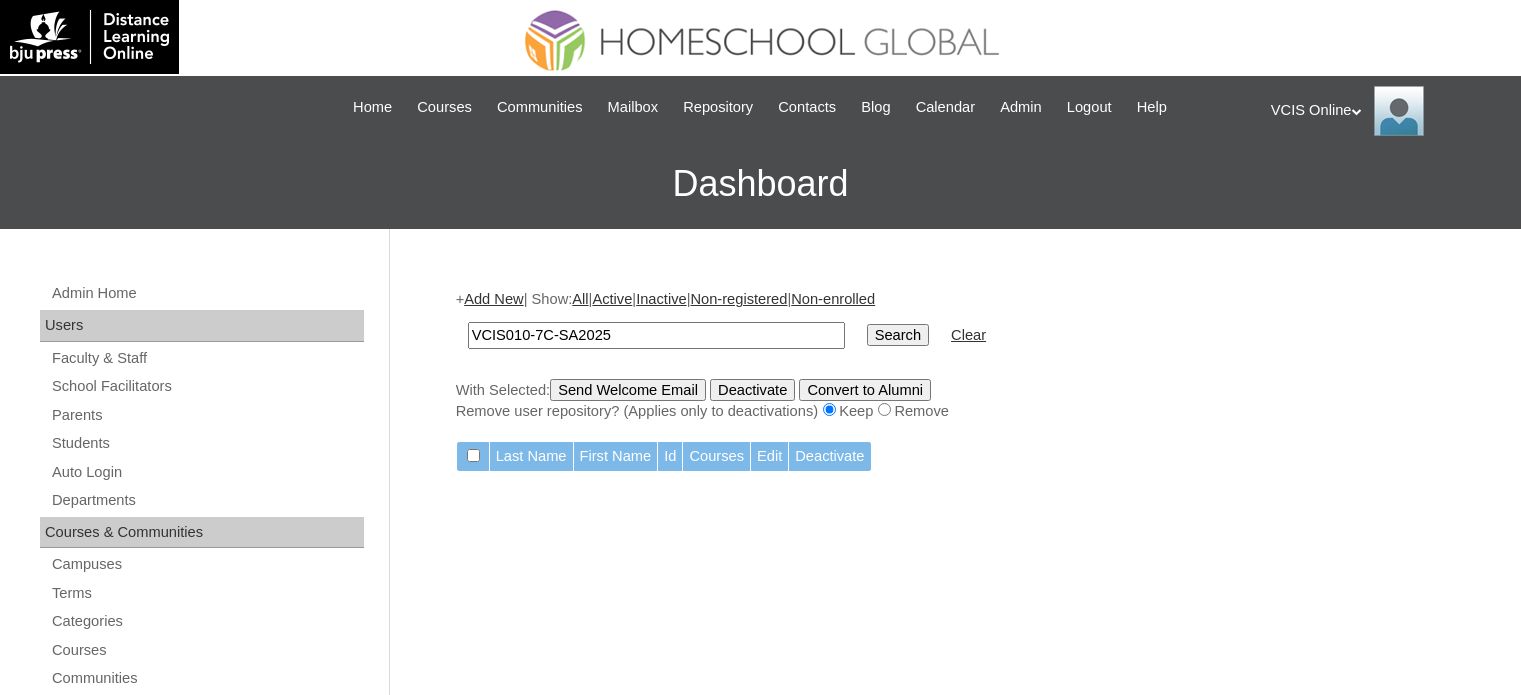 scroll, scrollTop: 0, scrollLeft: 0, axis: both 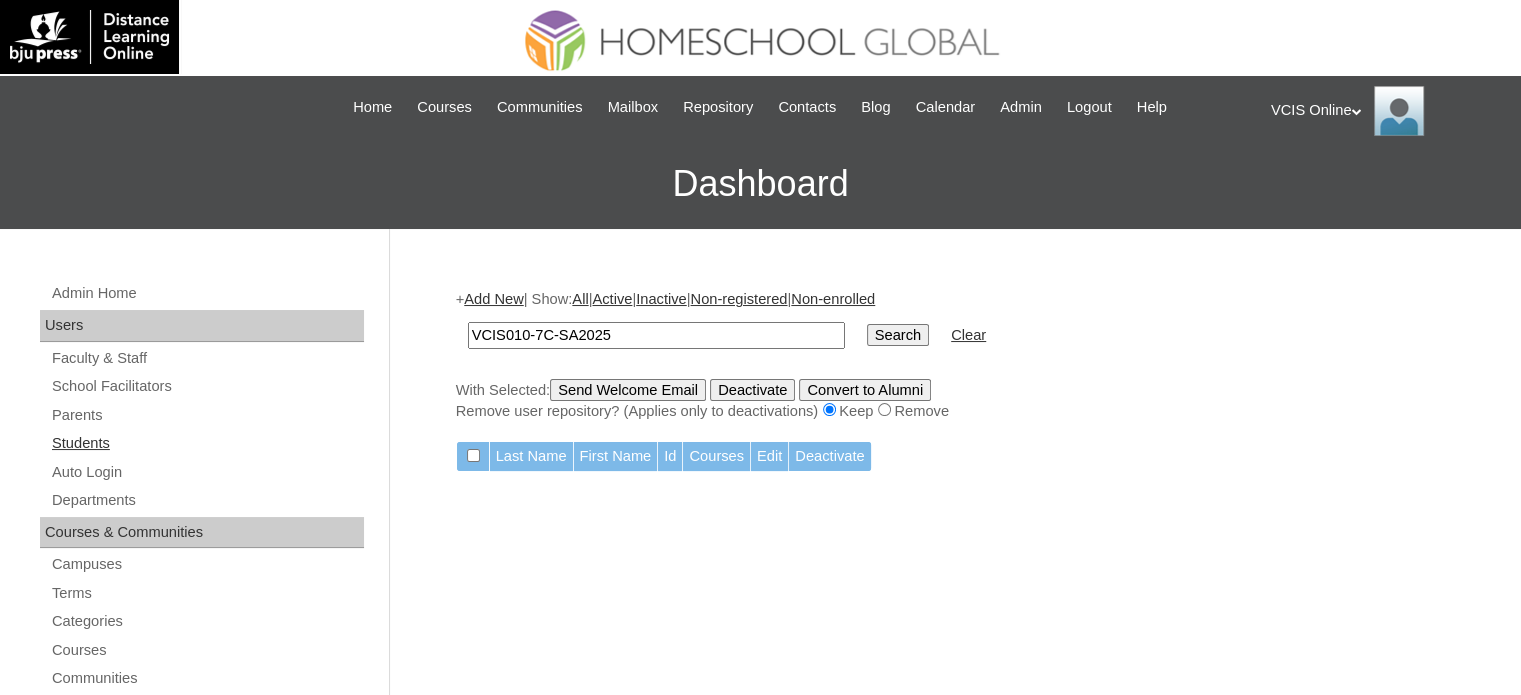 click on "Students" at bounding box center [207, 443] 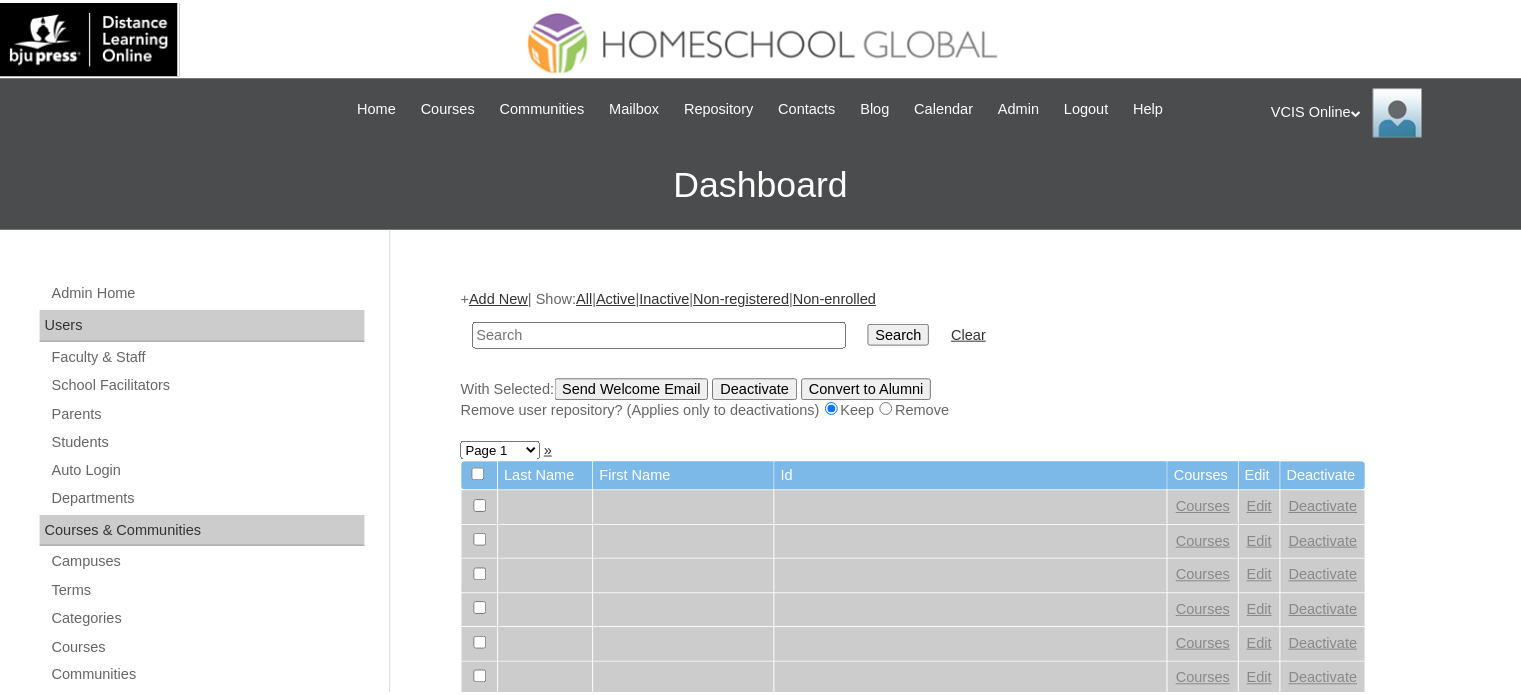 scroll, scrollTop: 0, scrollLeft: 0, axis: both 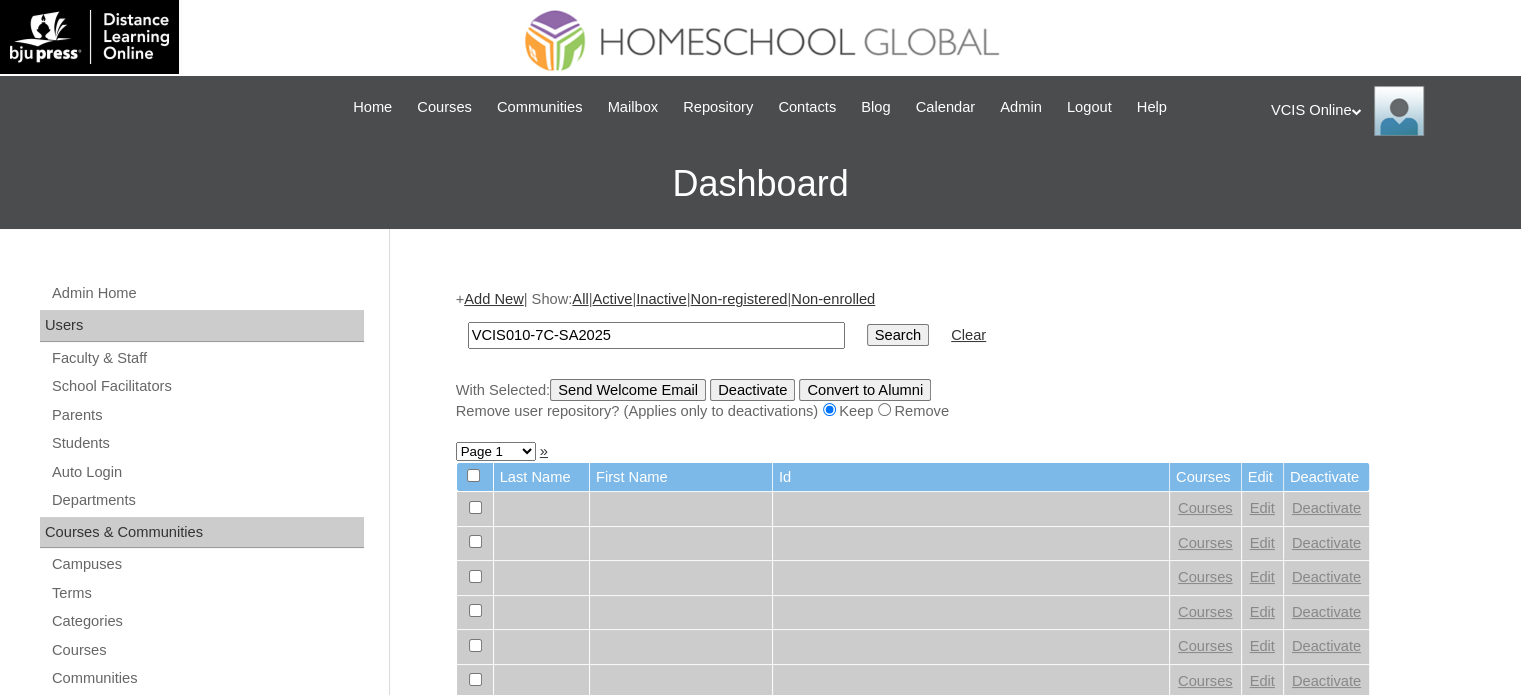 type on "VCIS010-7C-SA2025" 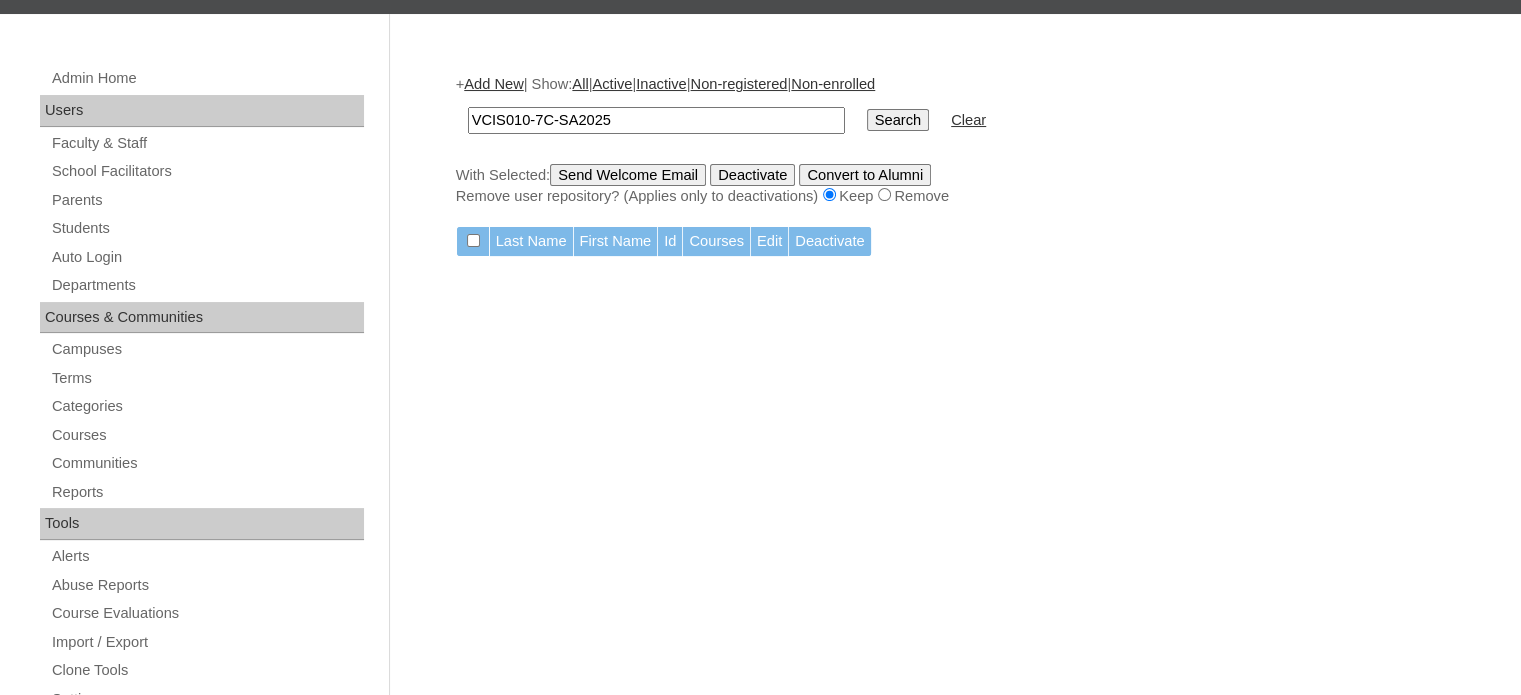 scroll, scrollTop: 100, scrollLeft: 0, axis: vertical 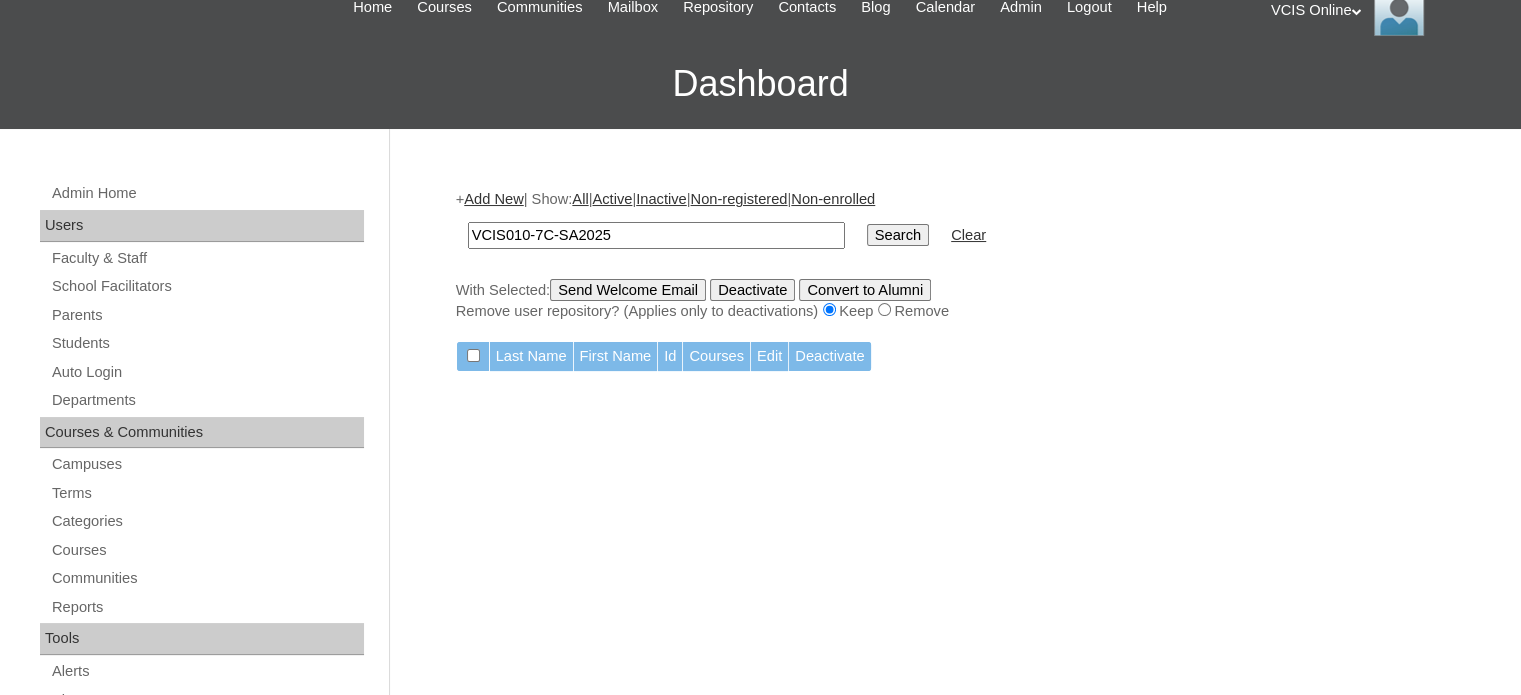 drag, startPoint x: 646, startPoint y: 231, endPoint x: 404, endPoint y: 231, distance: 242 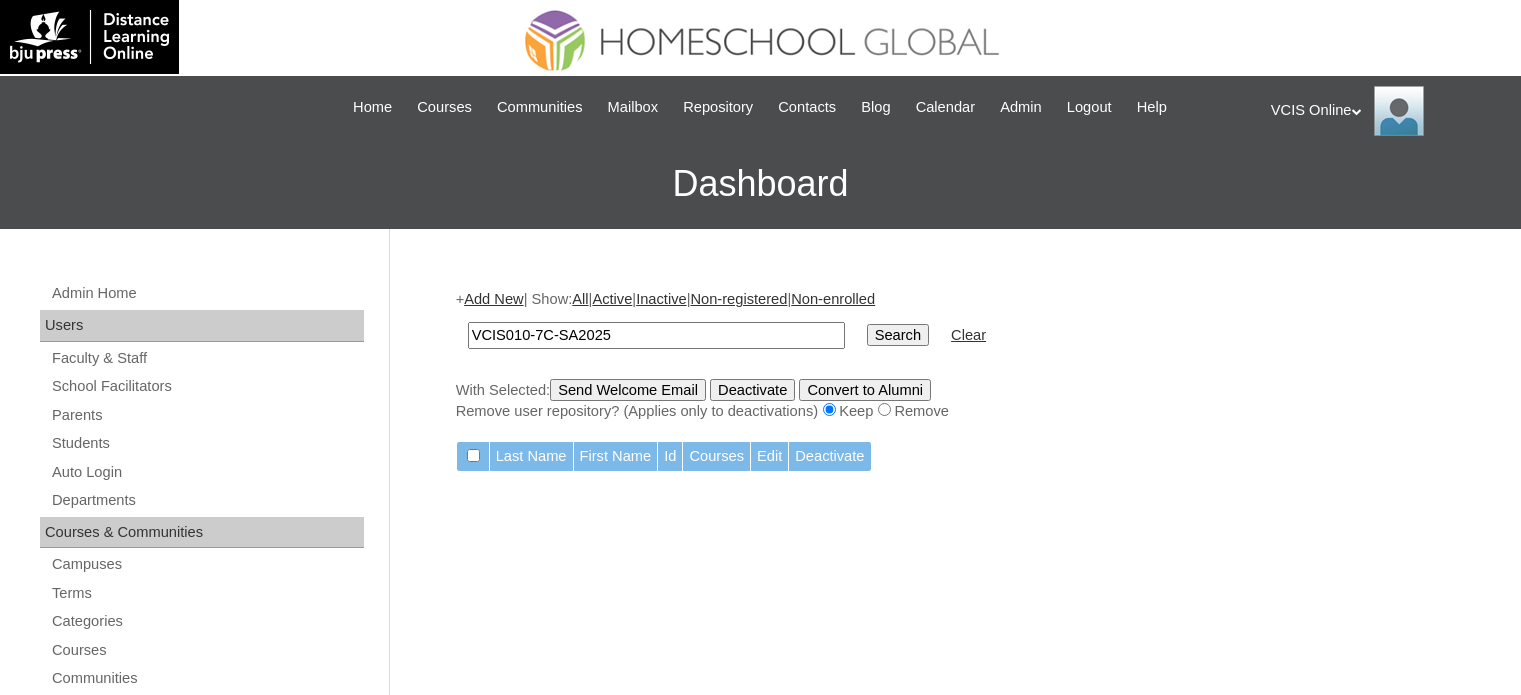 scroll, scrollTop: 0, scrollLeft: 0, axis: both 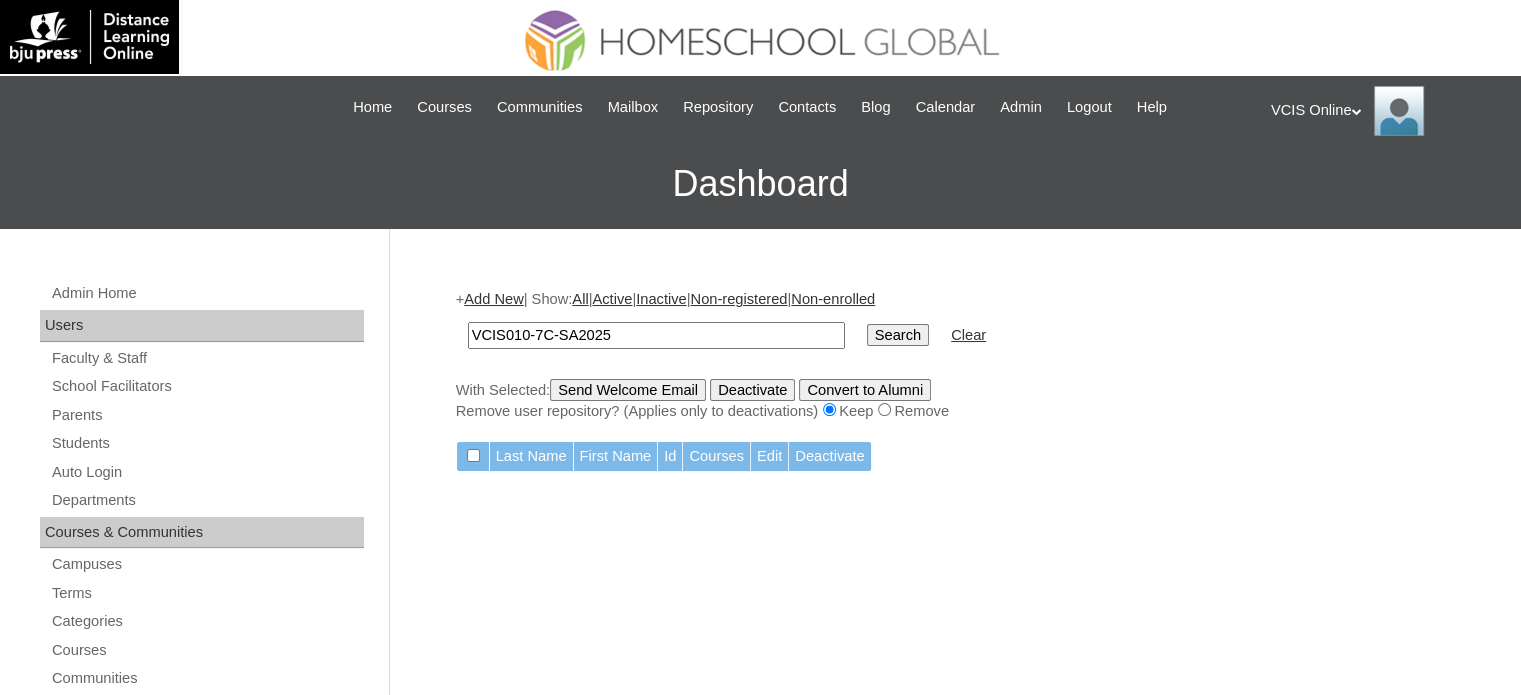 drag, startPoint x: 575, startPoint y: 342, endPoint x: 450, endPoint y: 343, distance: 125.004 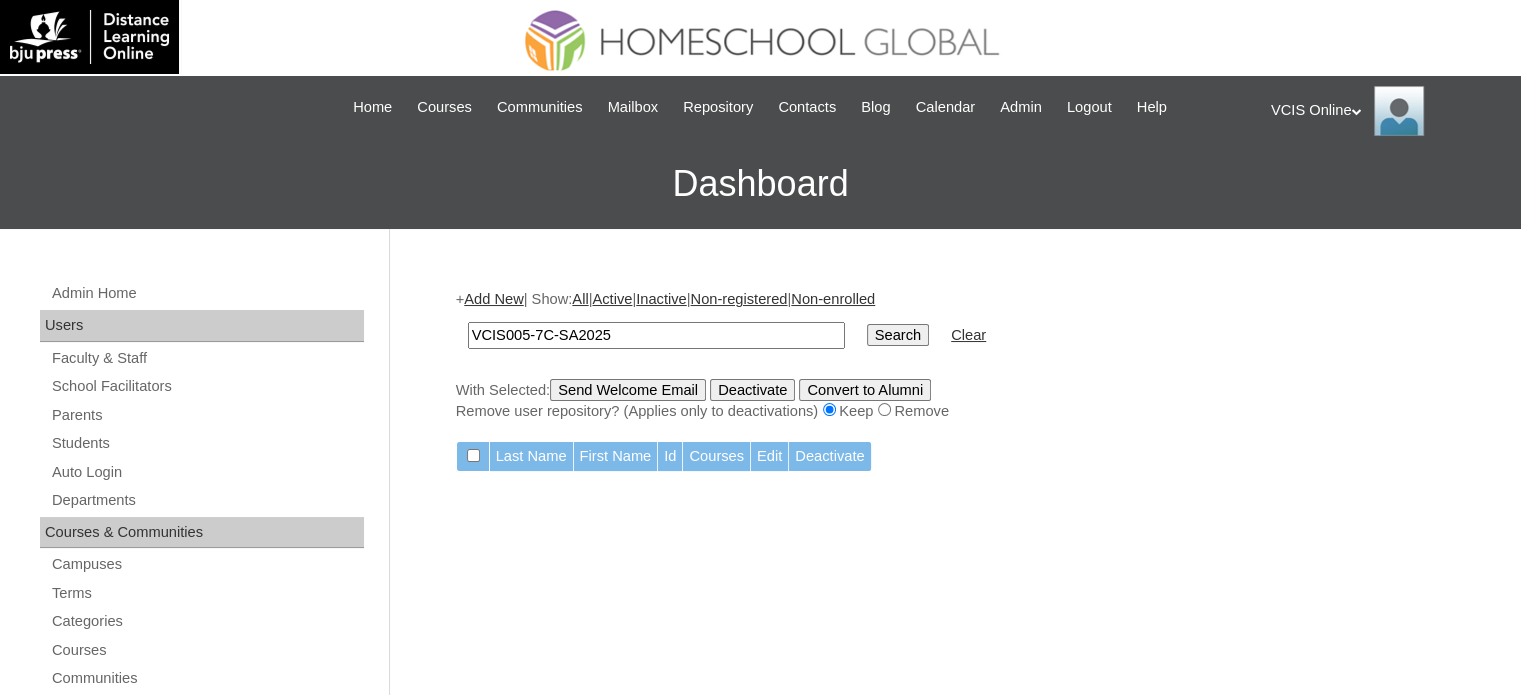 type on "VCIS005-7C-SA2025" 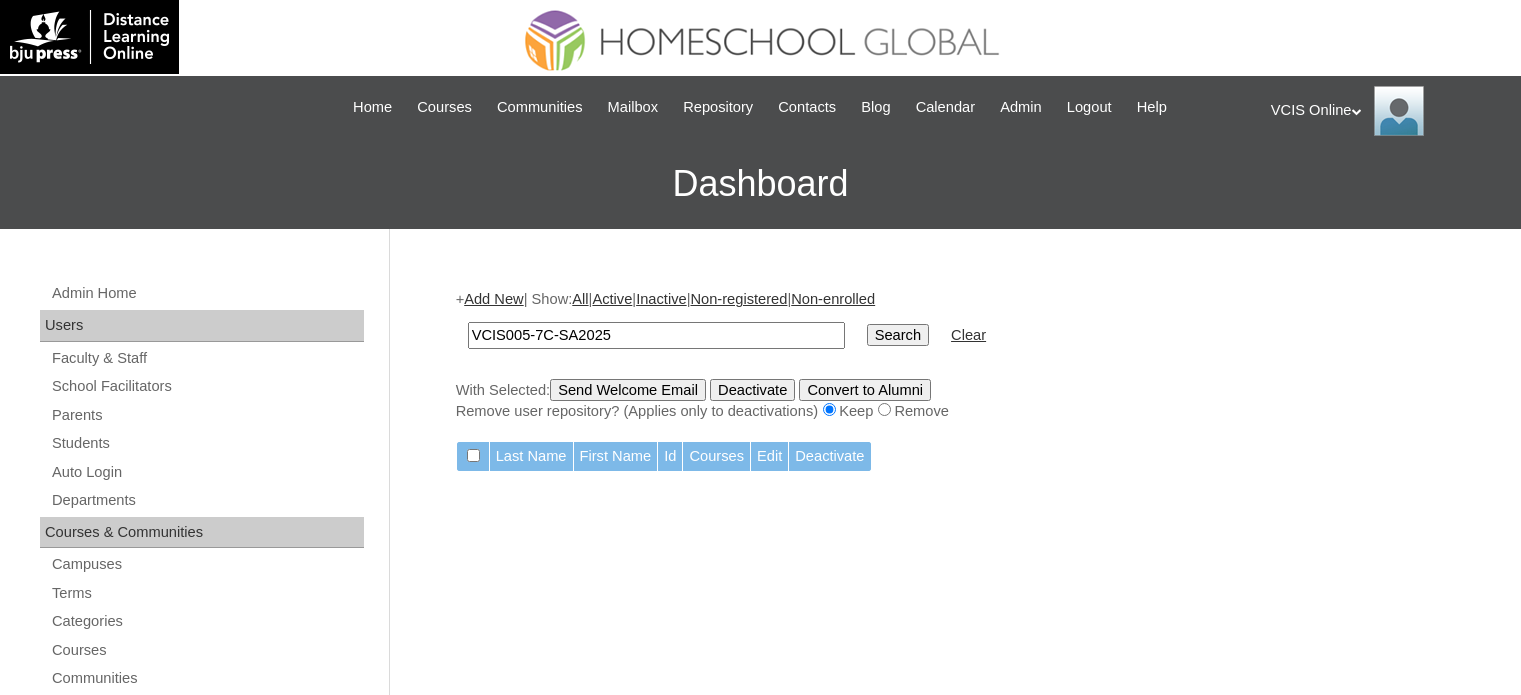 scroll, scrollTop: 0, scrollLeft: 0, axis: both 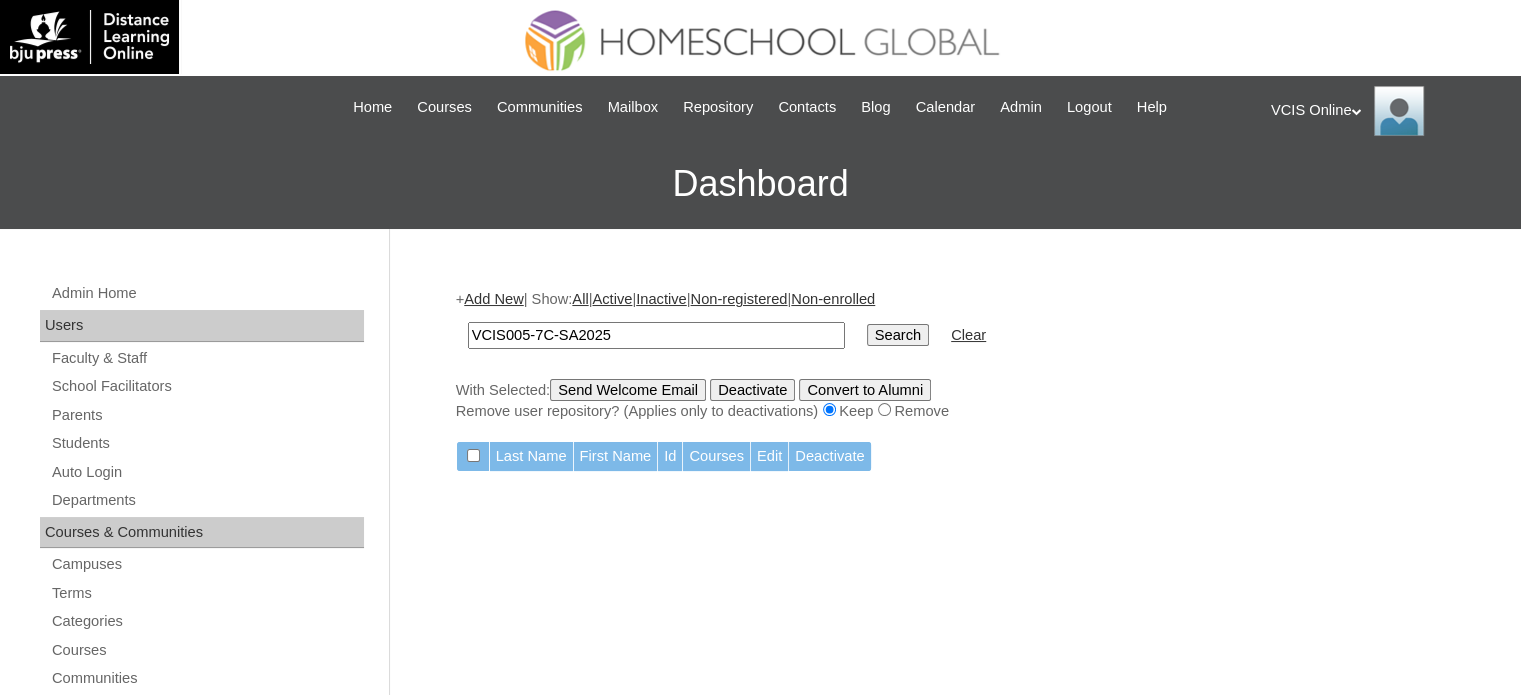 click on "VCIS Online
My Profile
My Settings
Logout" at bounding box center (1386, 111) 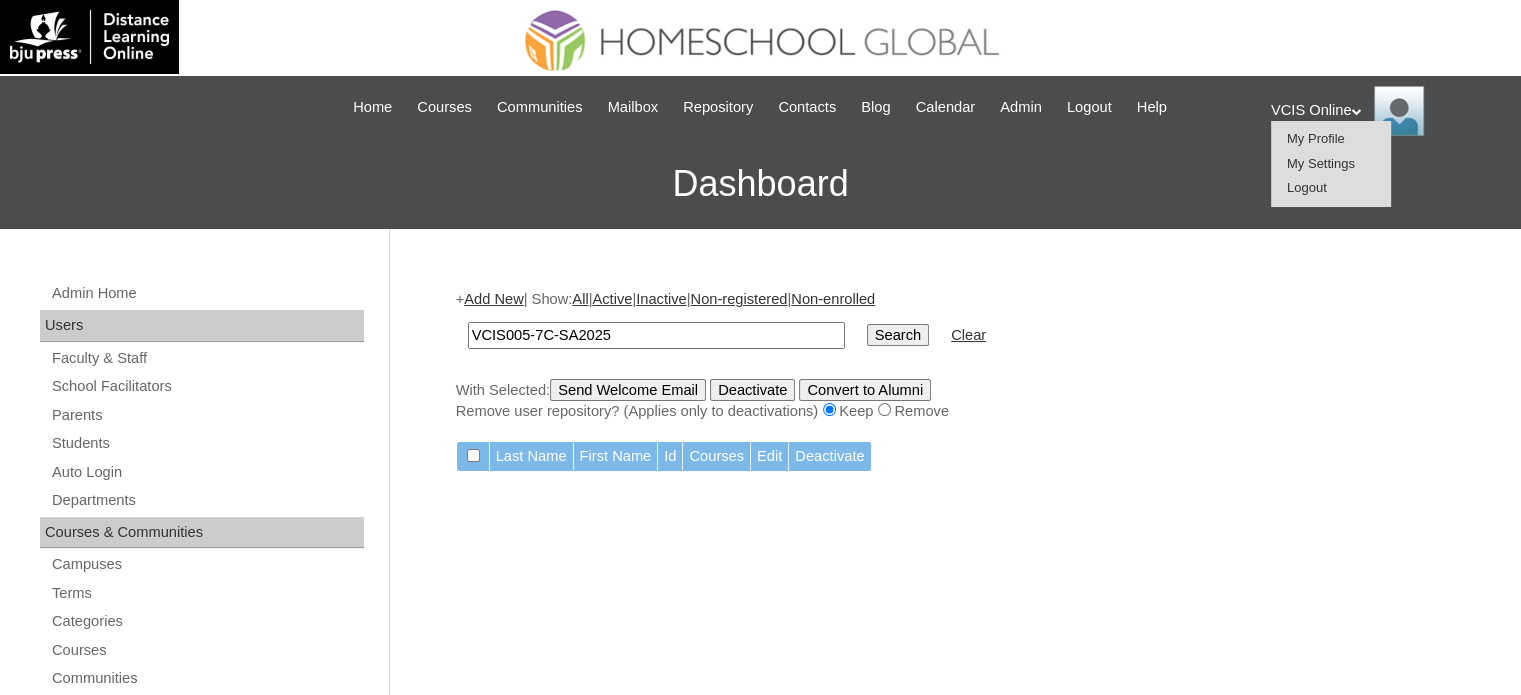 drag, startPoint x: 628, startPoint y: 327, endPoint x: 426, endPoint y: 328, distance: 202.00247 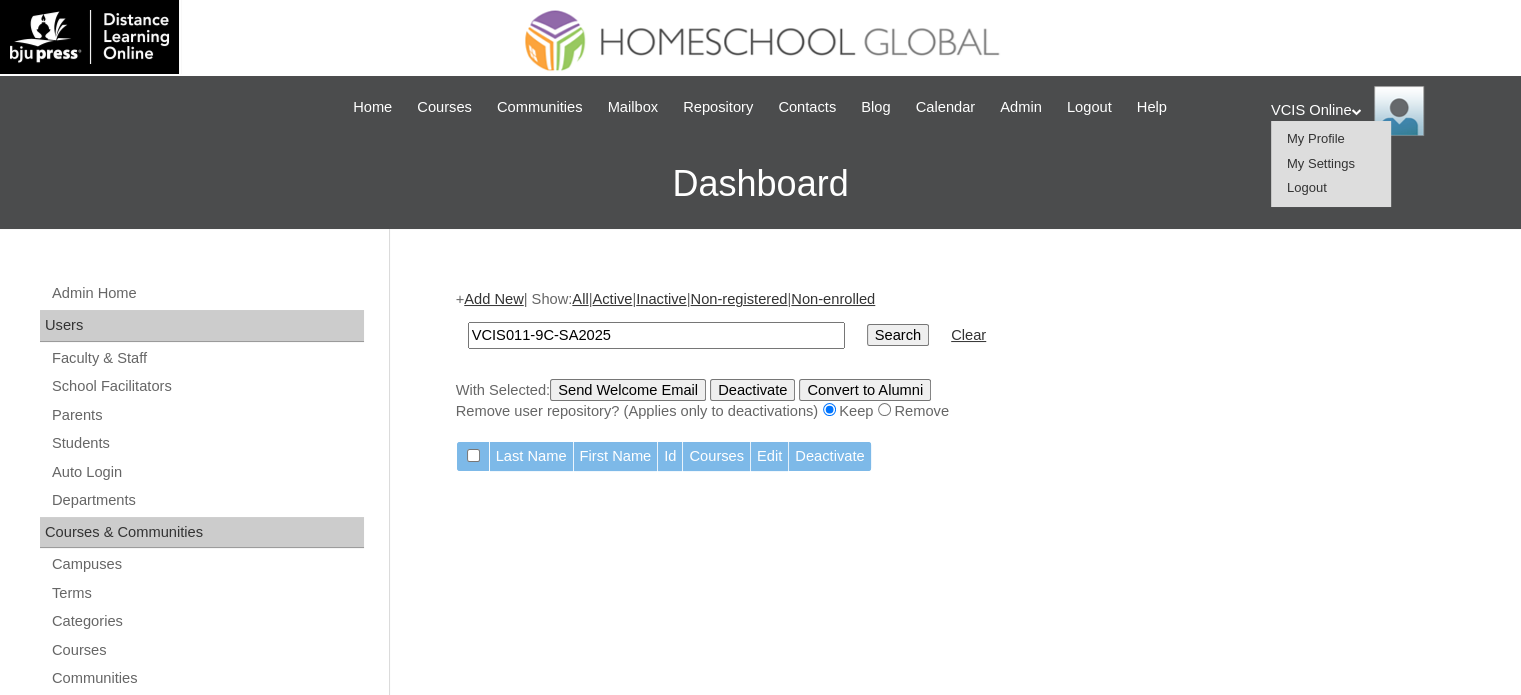 type on "VCIS011-9C-SA2025" 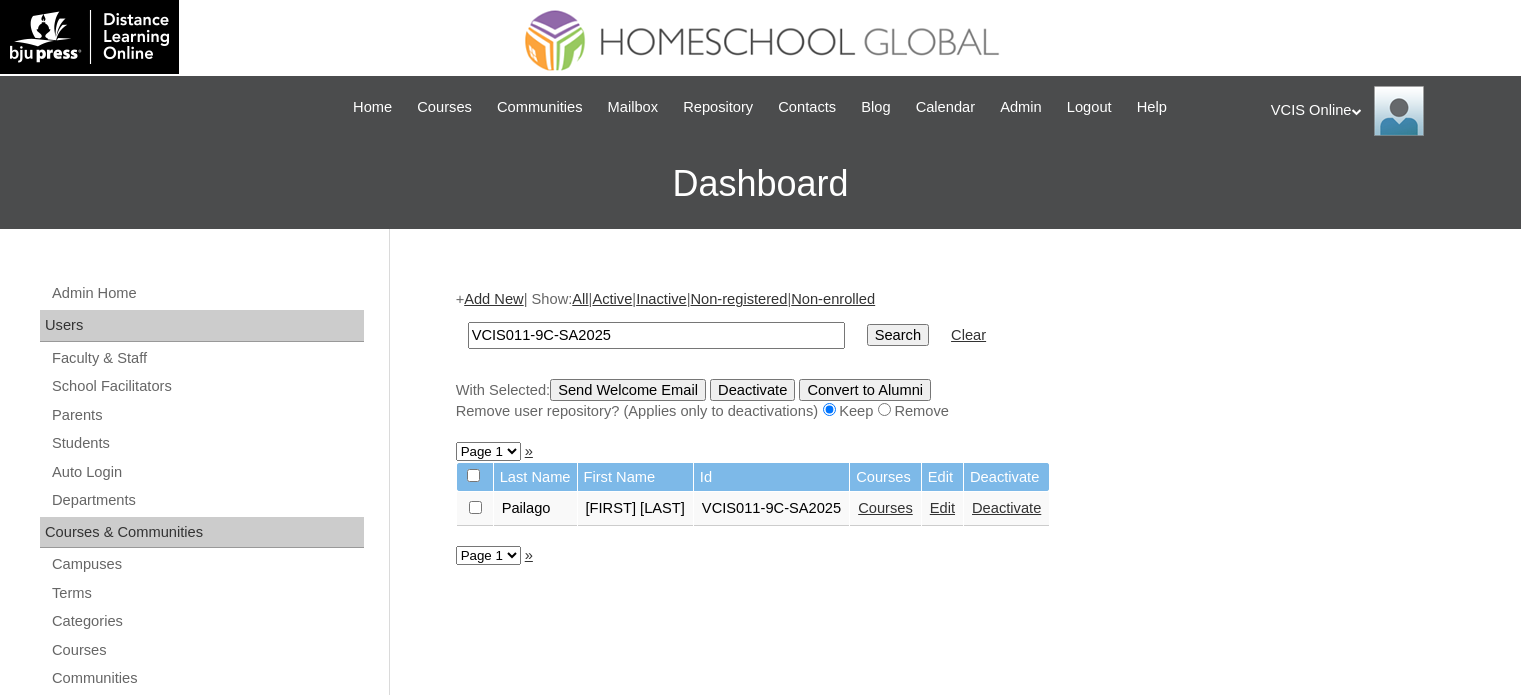scroll, scrollTop: 0, scrollLeft: 0, axis: both 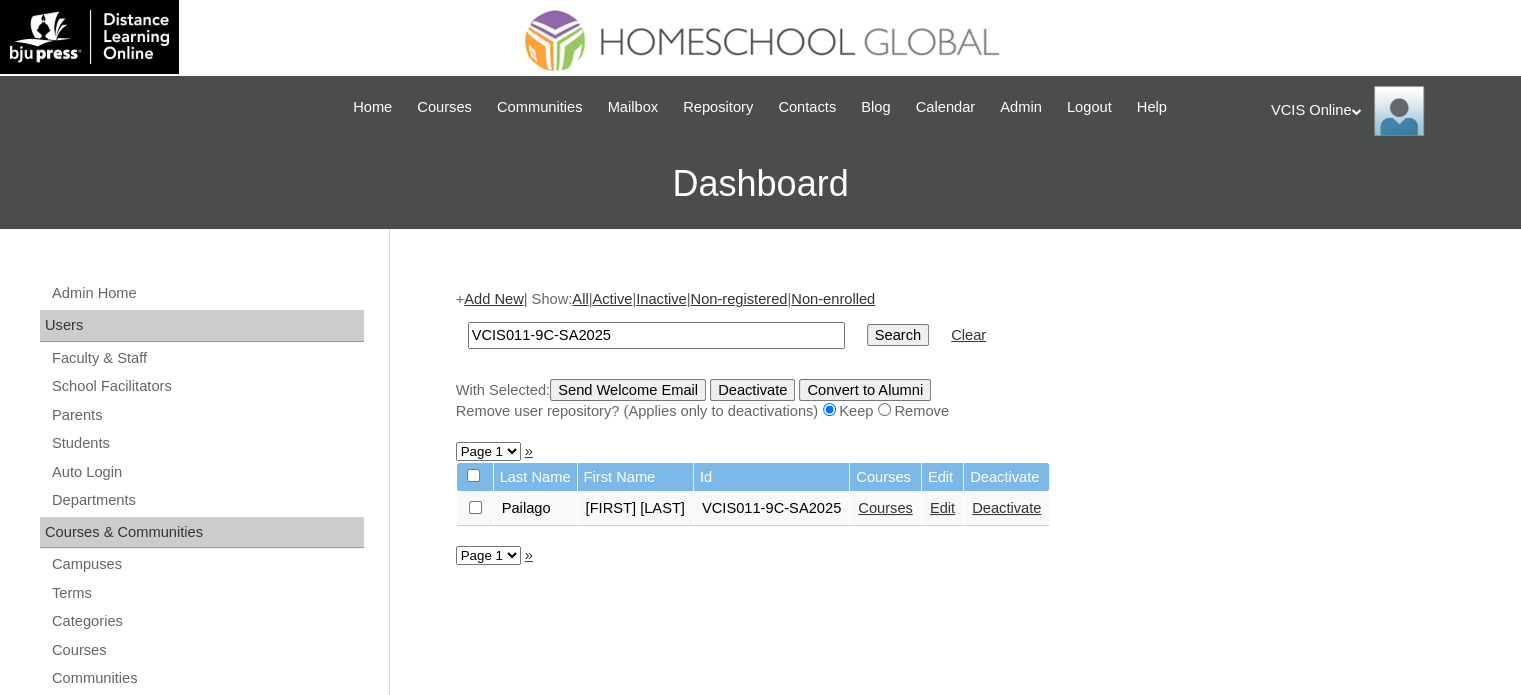 click on "VCIS Online
My Profile
My Settings
Logout" at bounding box center (1386, 111) 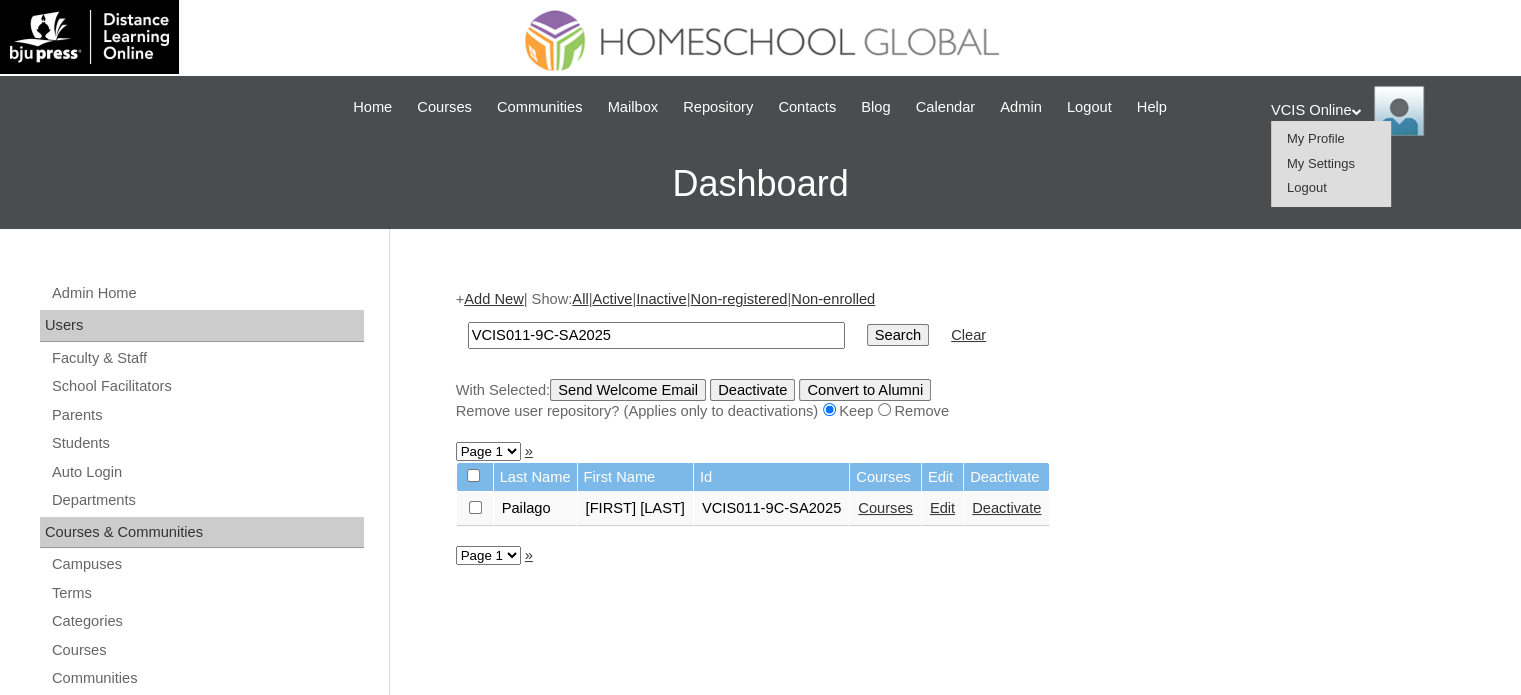 drag, startPoint x: 1326, startPoint y: 185, endPoint x: 1277, endPoint y: 241, distance: 74.41102 